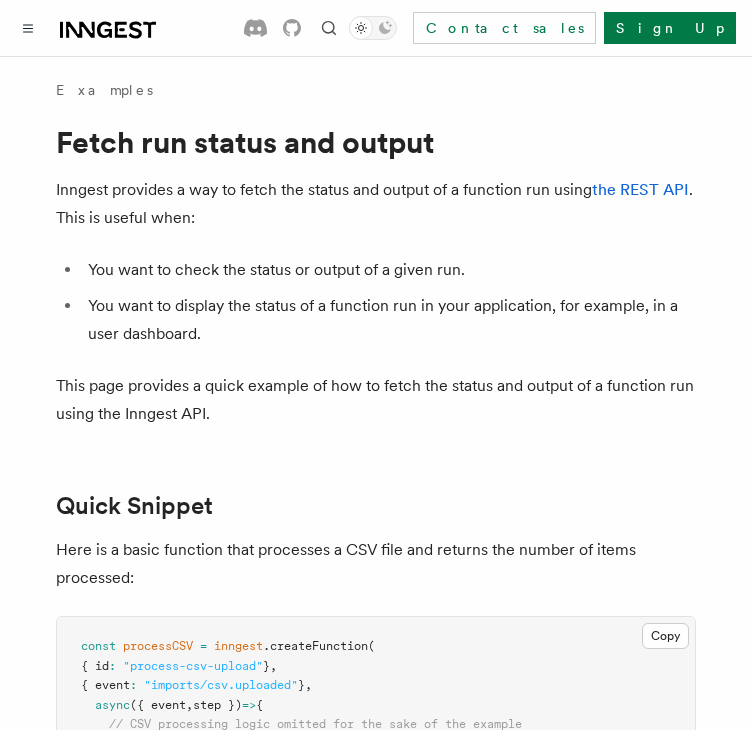 scroll, scrollTop: 0, scrollLeft: 0, axis: both 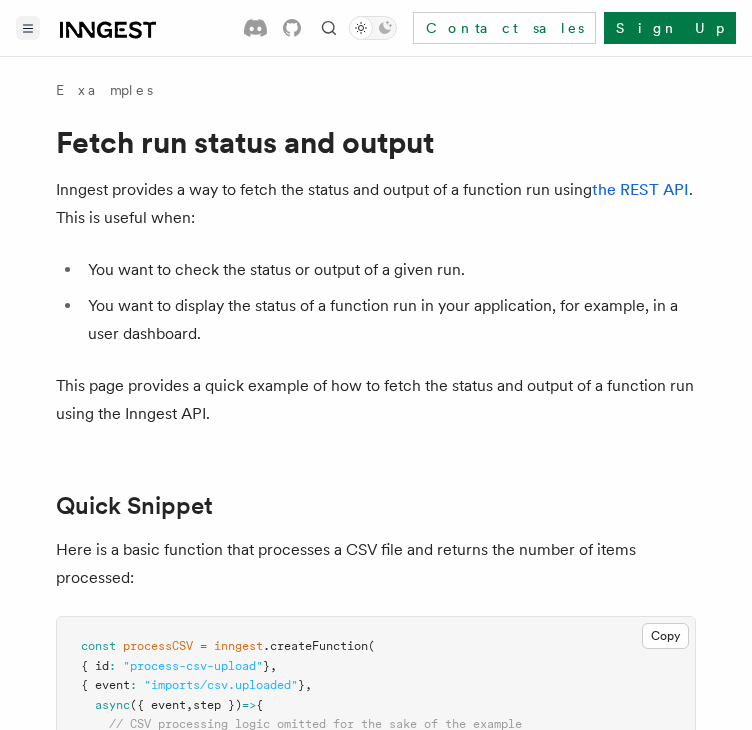 click 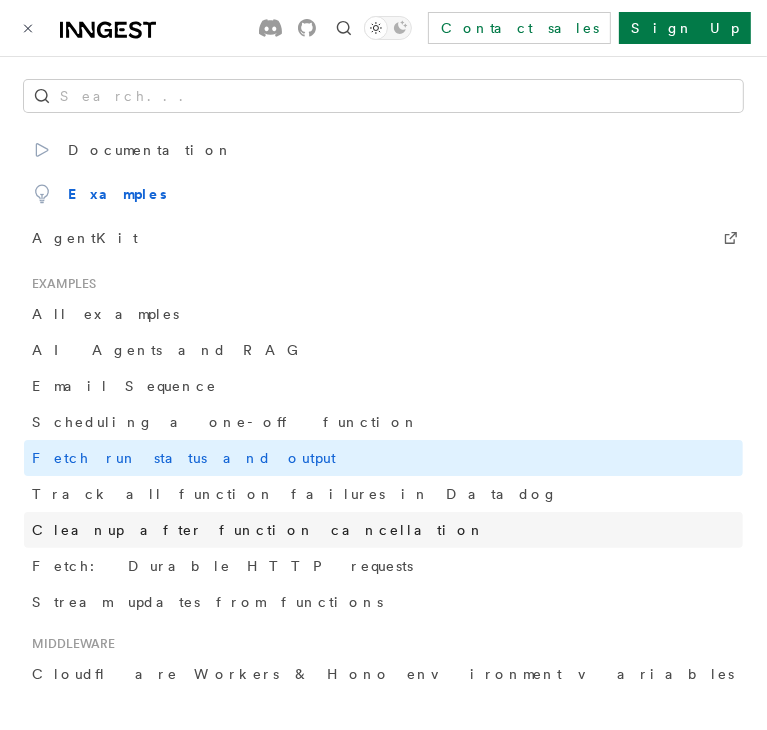 scroll, scrollTop: 2, scrollLeft: 0, axis: vertical 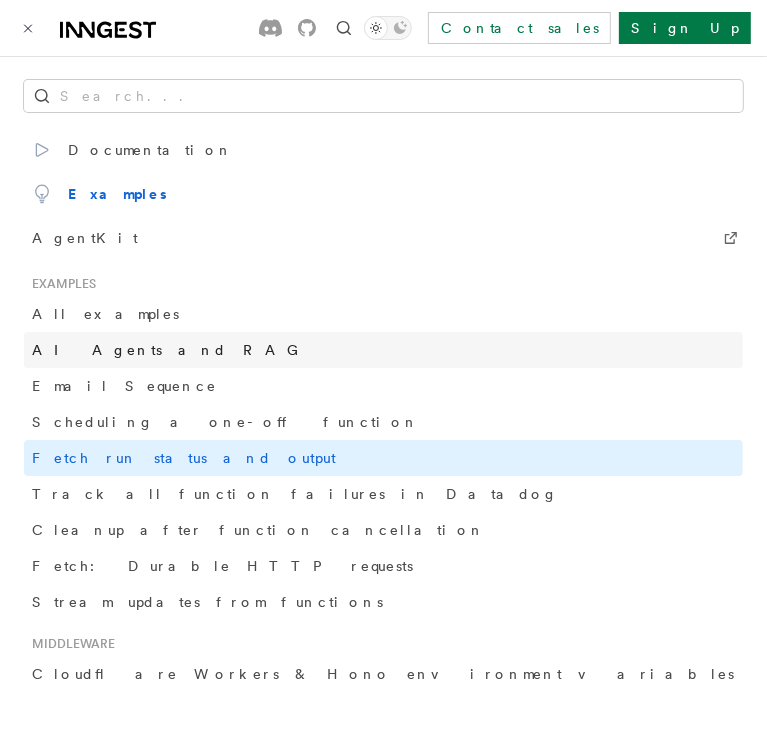 click on "AI Agents and RAG" at bounding box center [170, 350] 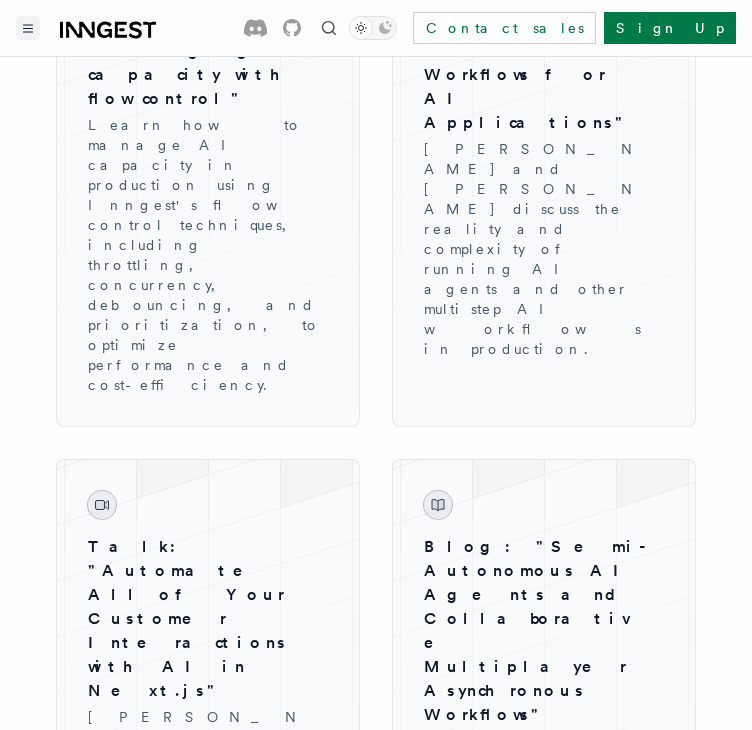 scroll, scrollTop: 3100, scrollLeft: 0, axis: vertical 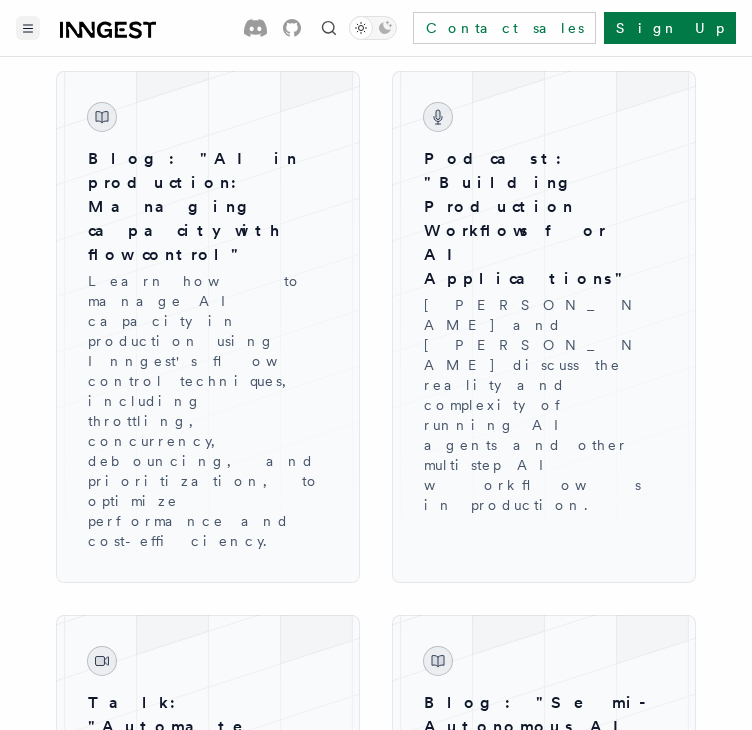 click 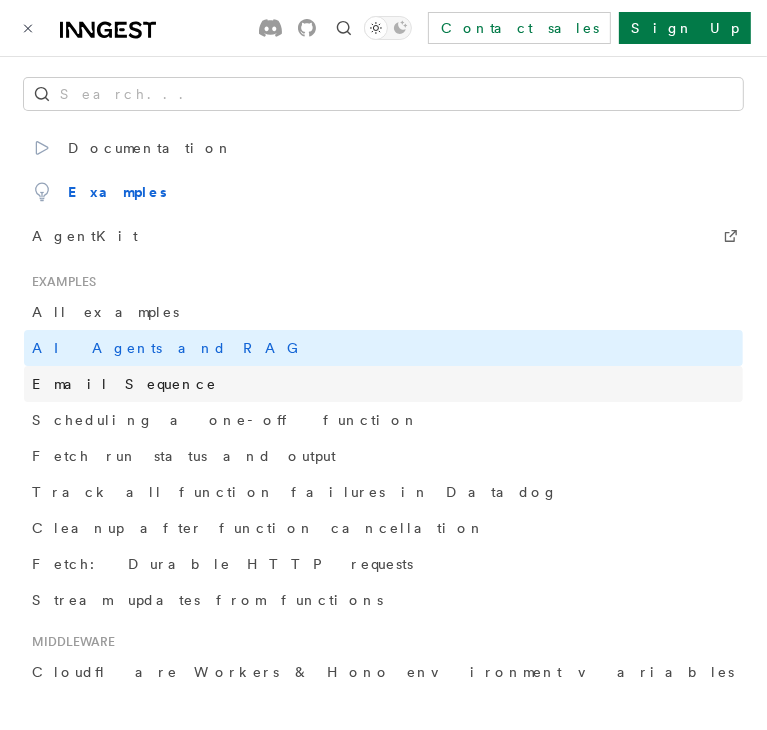 scroll, scrollTop: 0, scrollLeft: 0, axis: both 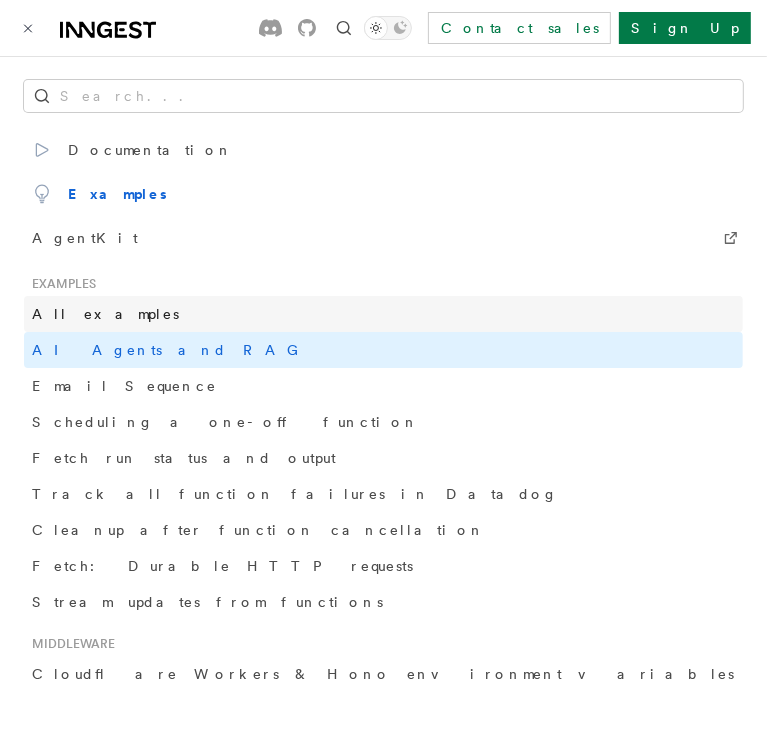 click on "All examples" at bounding box center [105, 314] 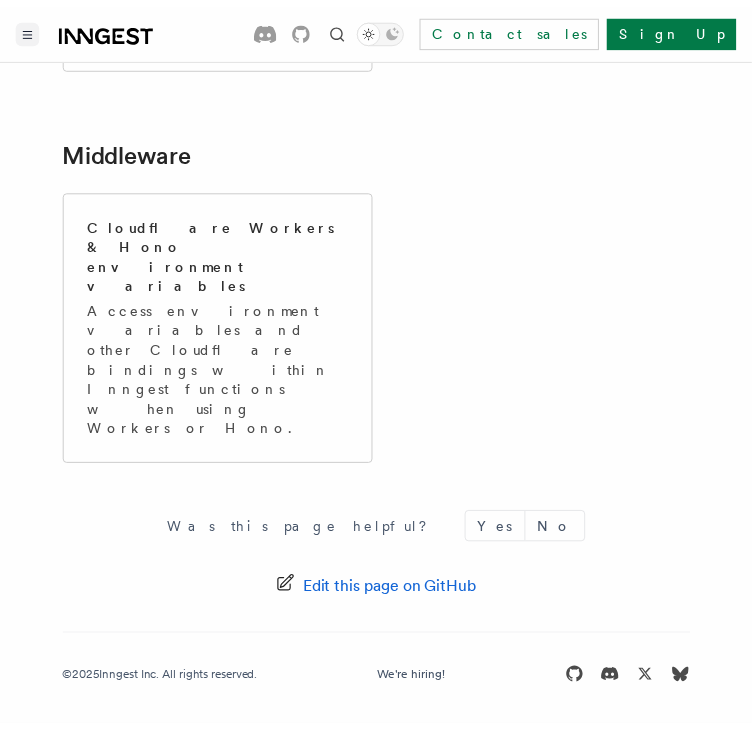 scroll, scrollTop: 0, scrollLeft: 0, axis: both 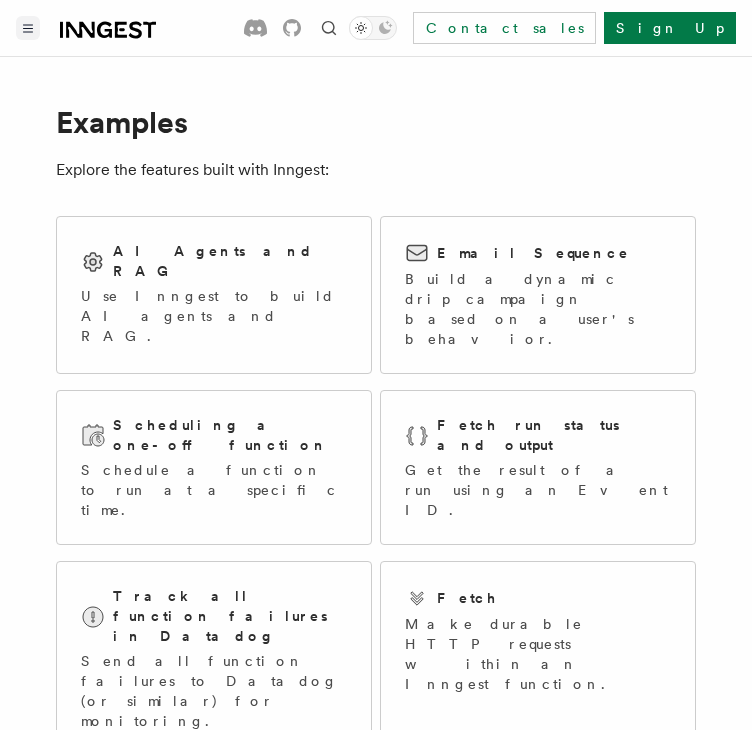 click 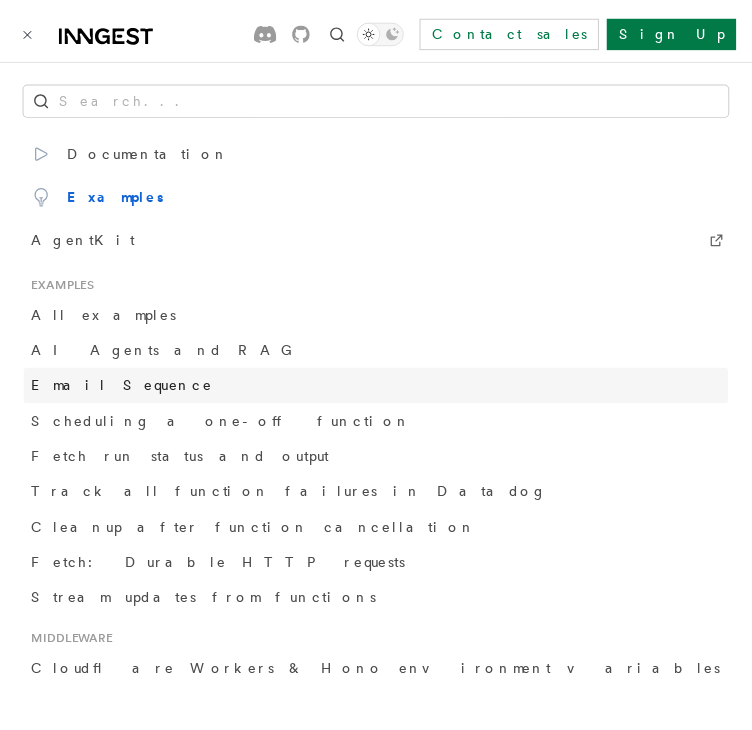 scroll, scrollTop: 2, scrollLeft: 0, axis: vertical 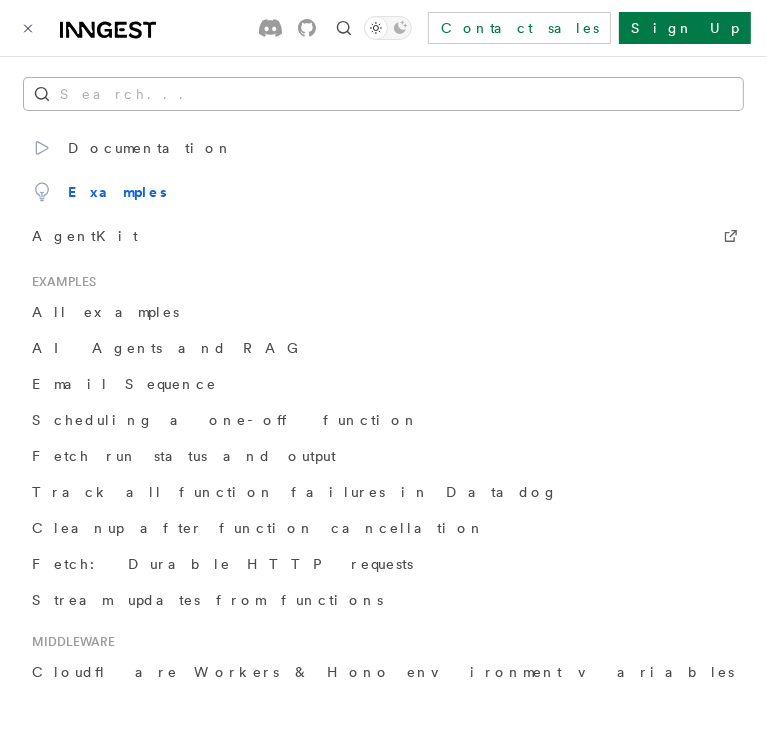 click on "Search..." at bounding box center [383, 94] 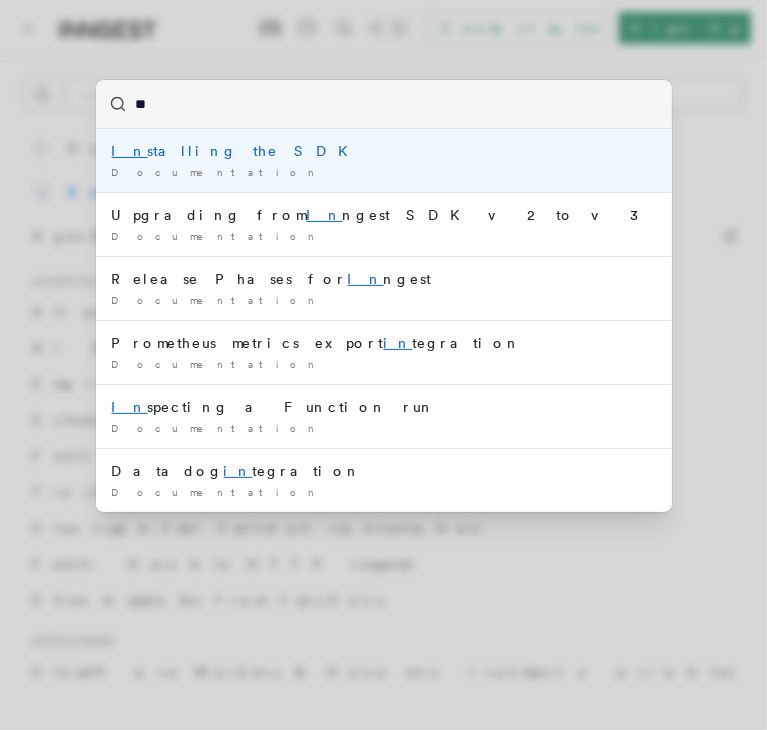 type on "*" 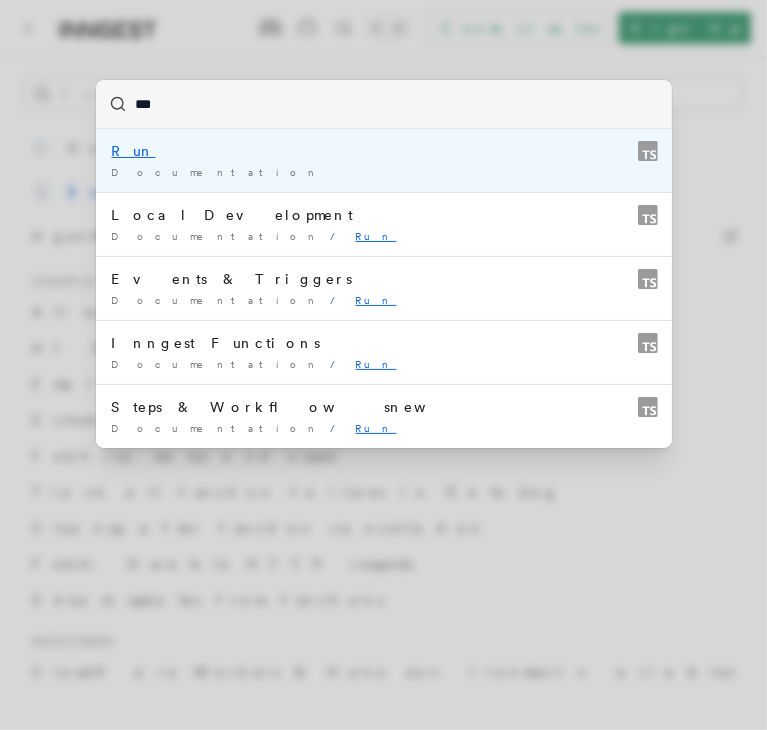 click on "Run" at bounding box center (384, 151) 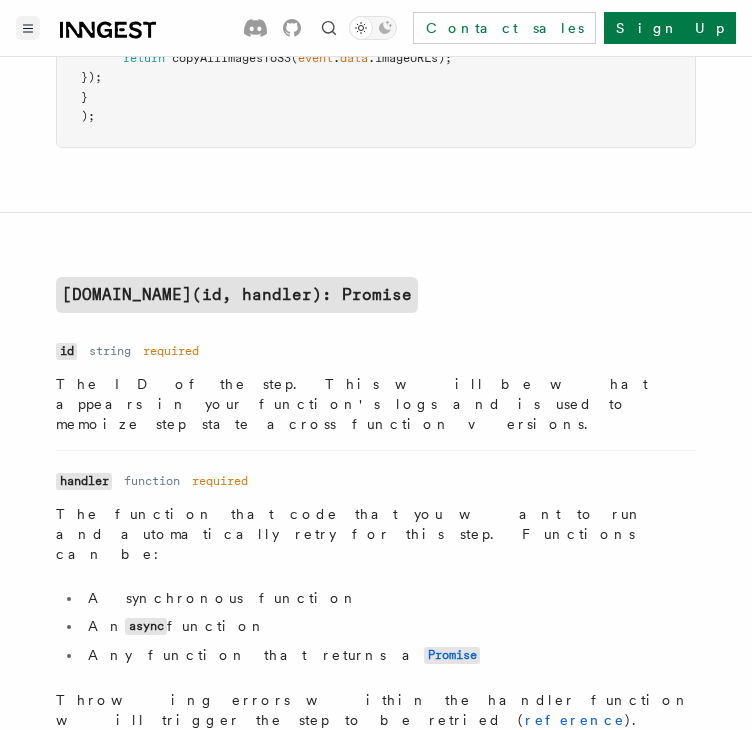 scroll, scrollTop: 0, scrollLeft: 0, axis: both 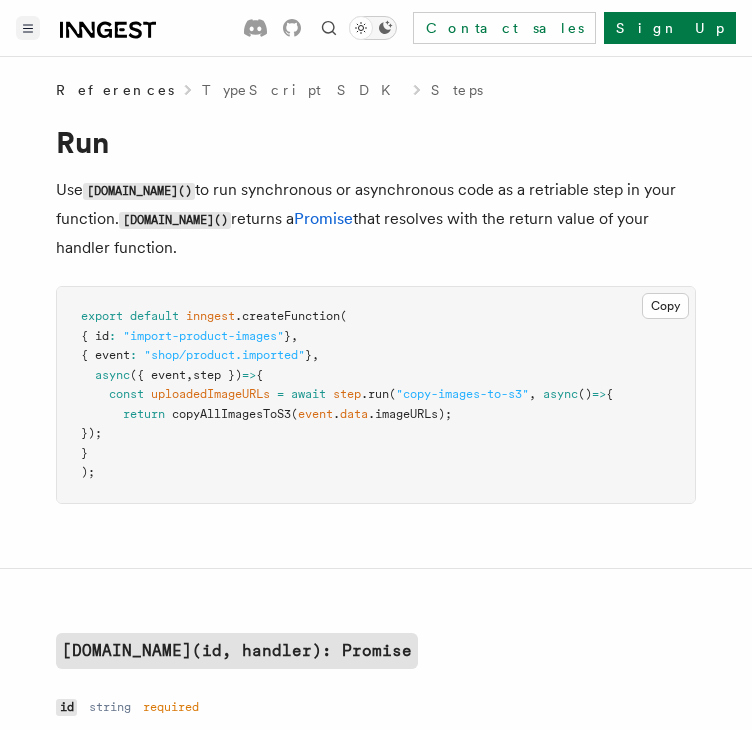 click 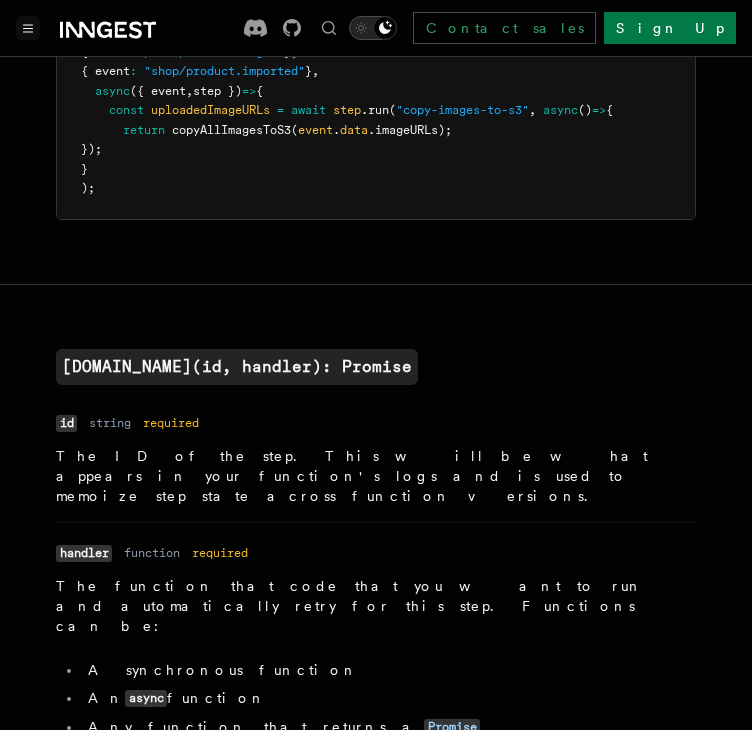 scroll, scrollTop: 0, scrollLeft: 0, axis: both 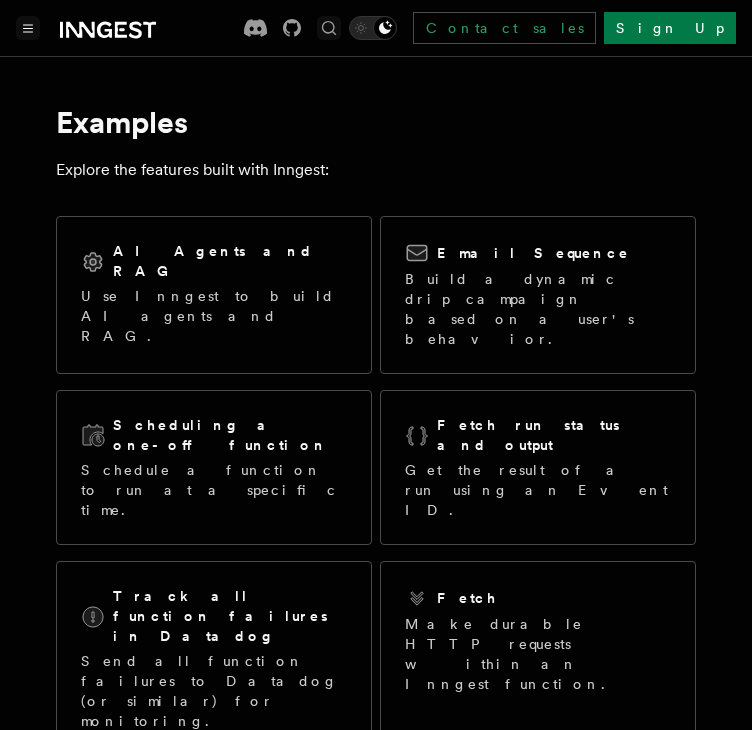 click 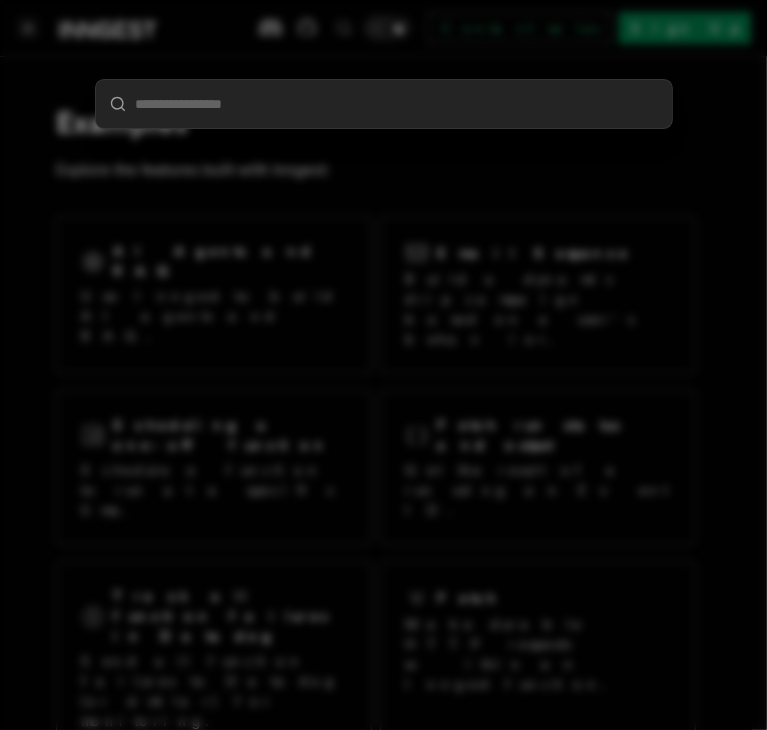 click at bounding box center (383, 365) 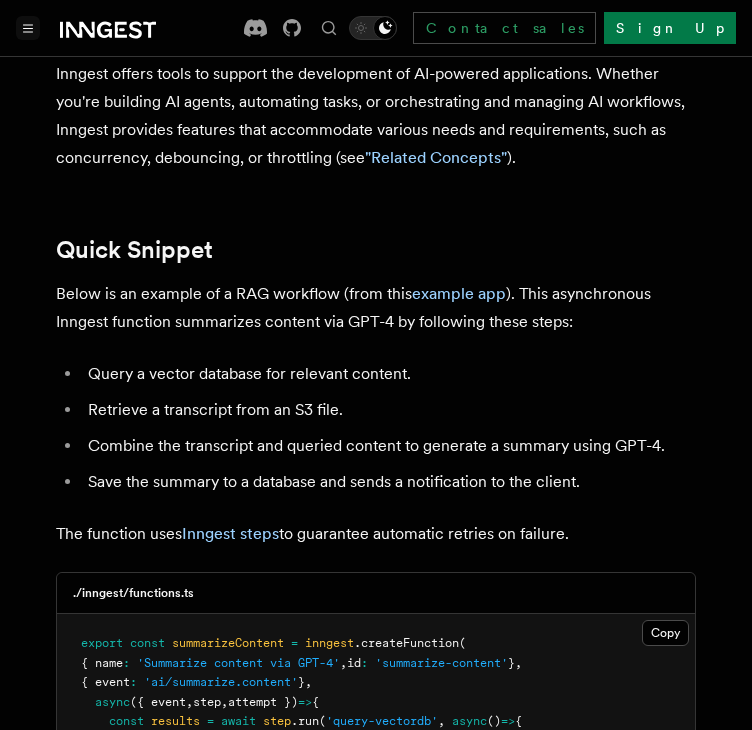 scroll, scrollTop: 0, scrollLeft: 0, axis: both 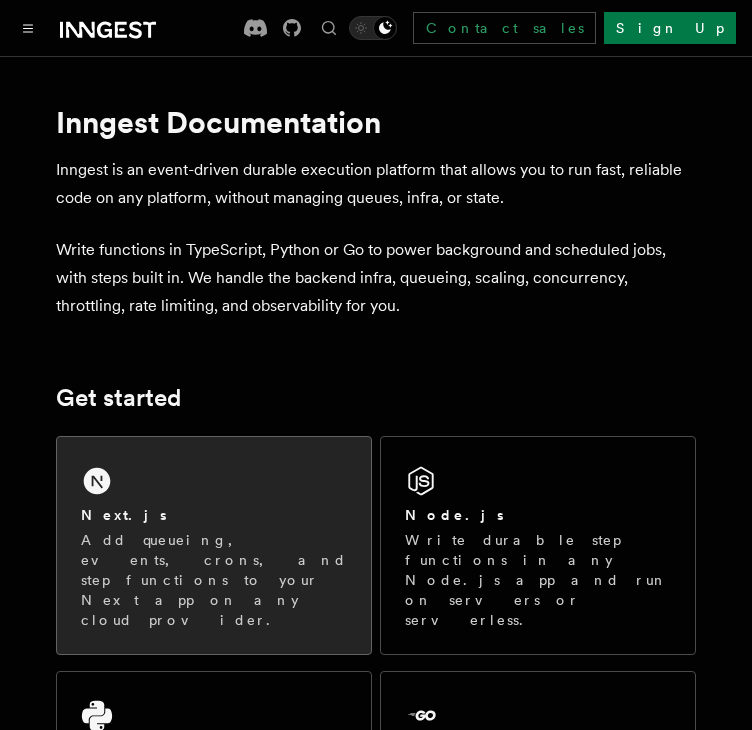 click on "Next.js Add queueing, events, crons, and step functions to your Next app on any cloud provider." at bounding box center [214, 545] 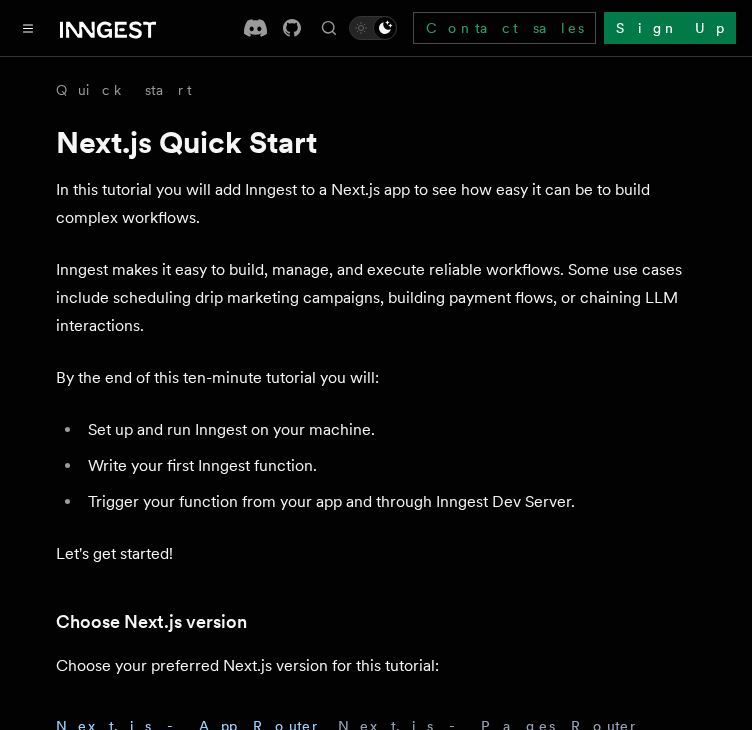 scroll, scrollTop: 0, scrollLeft: 0, axis: both 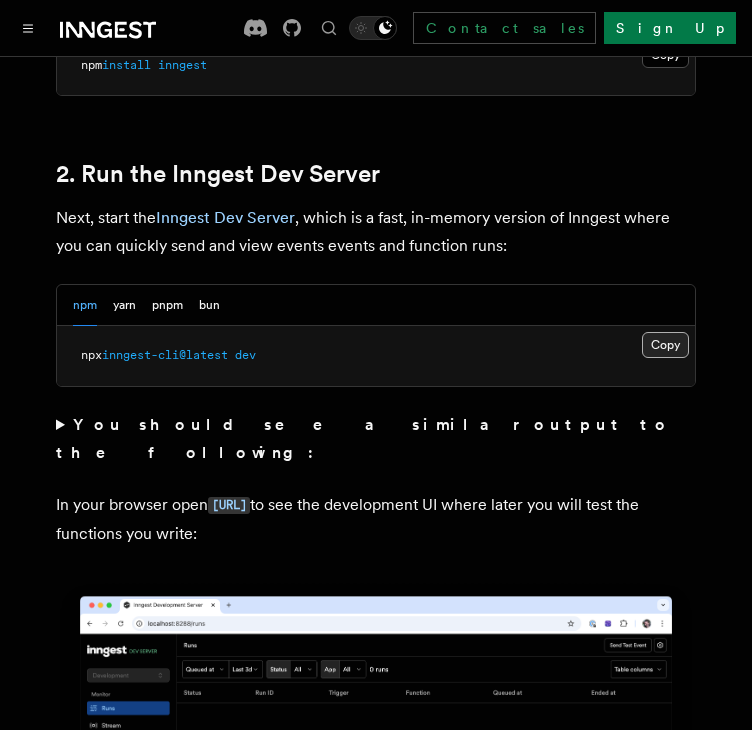 click on "Copy Copied" at bounding box center [665, 345] 